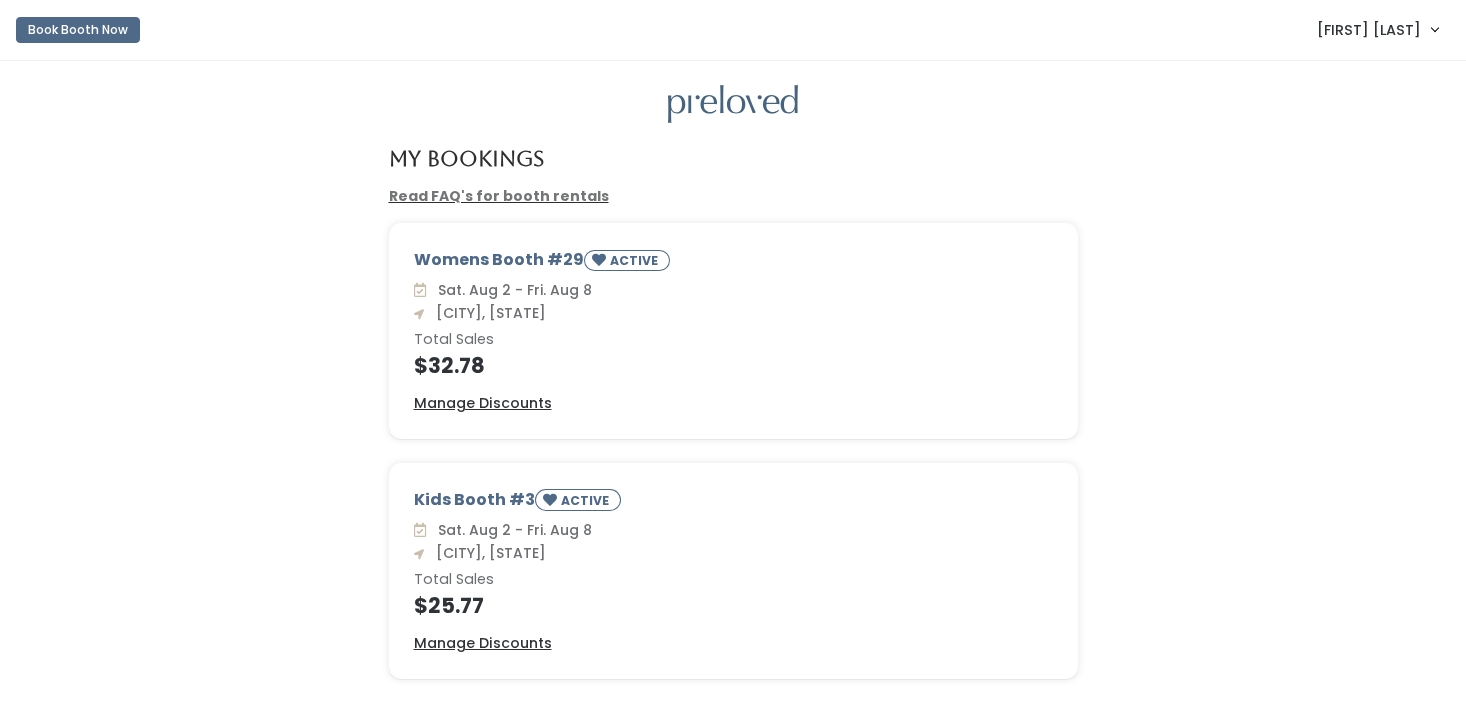 scroll, scrollTop: 0, scrollLeft: 0, axis: both 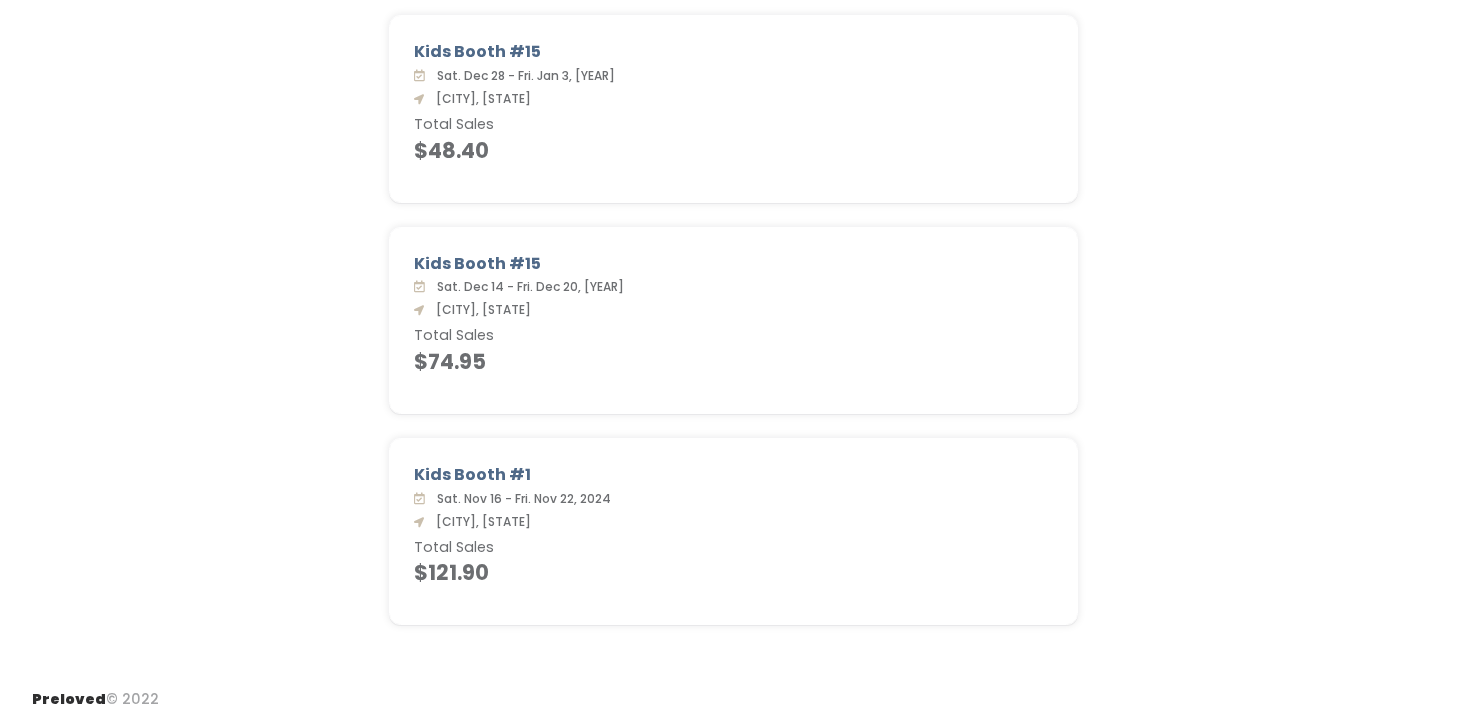 drag, startPoint x: 498, startPoint y: 351, endPoint x: 412, endPoint y: 346, distance: 86.145226 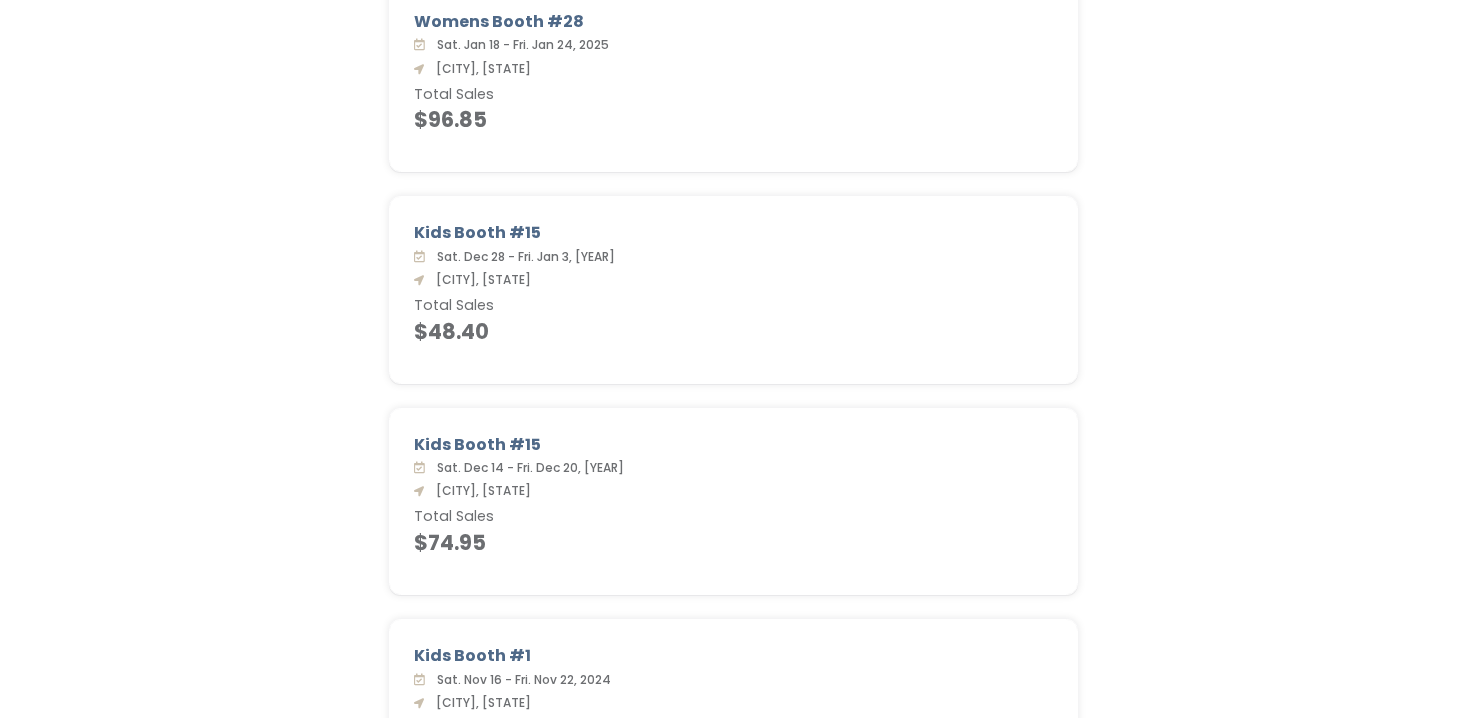 scroll, scrollTop: 1619, scrollLeft: 0, axis: vertical 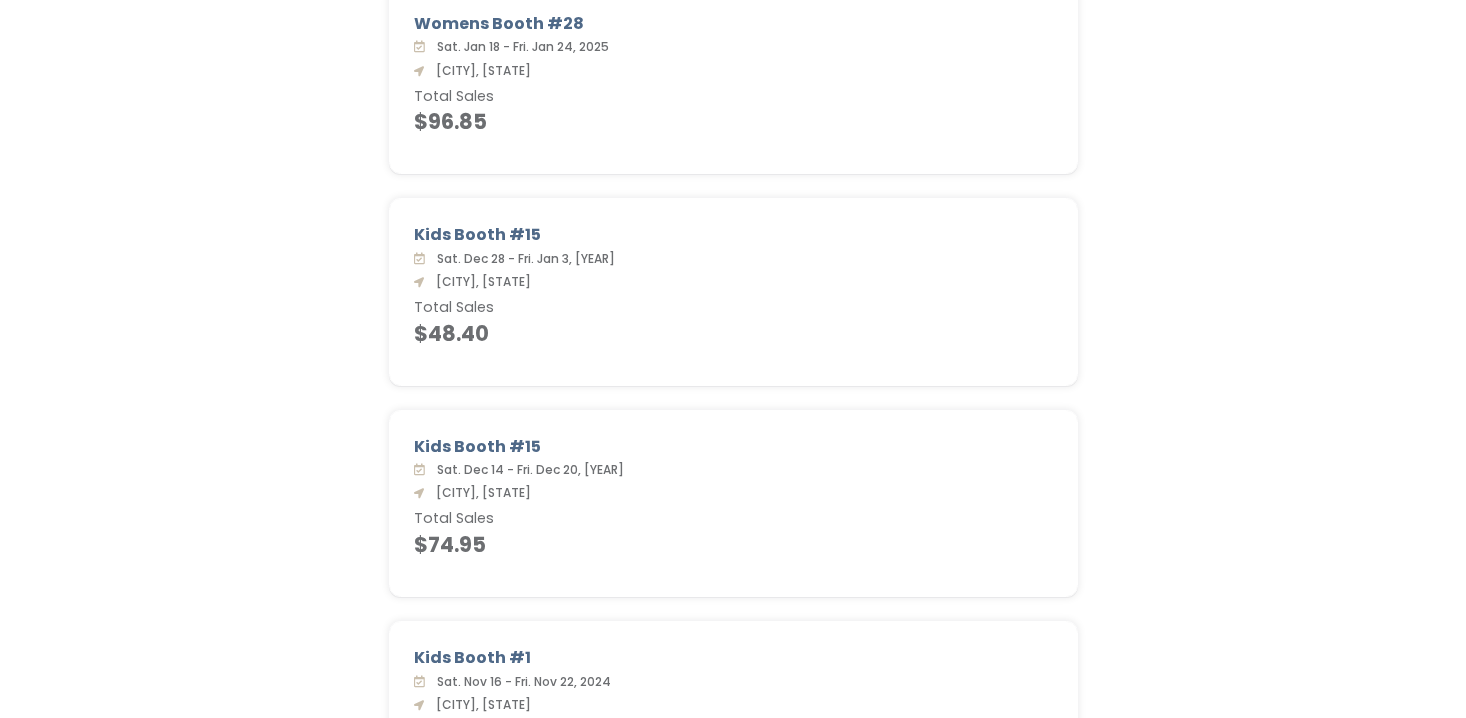 drag, startPoint x: 521, startPoint y: 325, endPoint x: 397, endPoint y: 314, distance: 124.486946 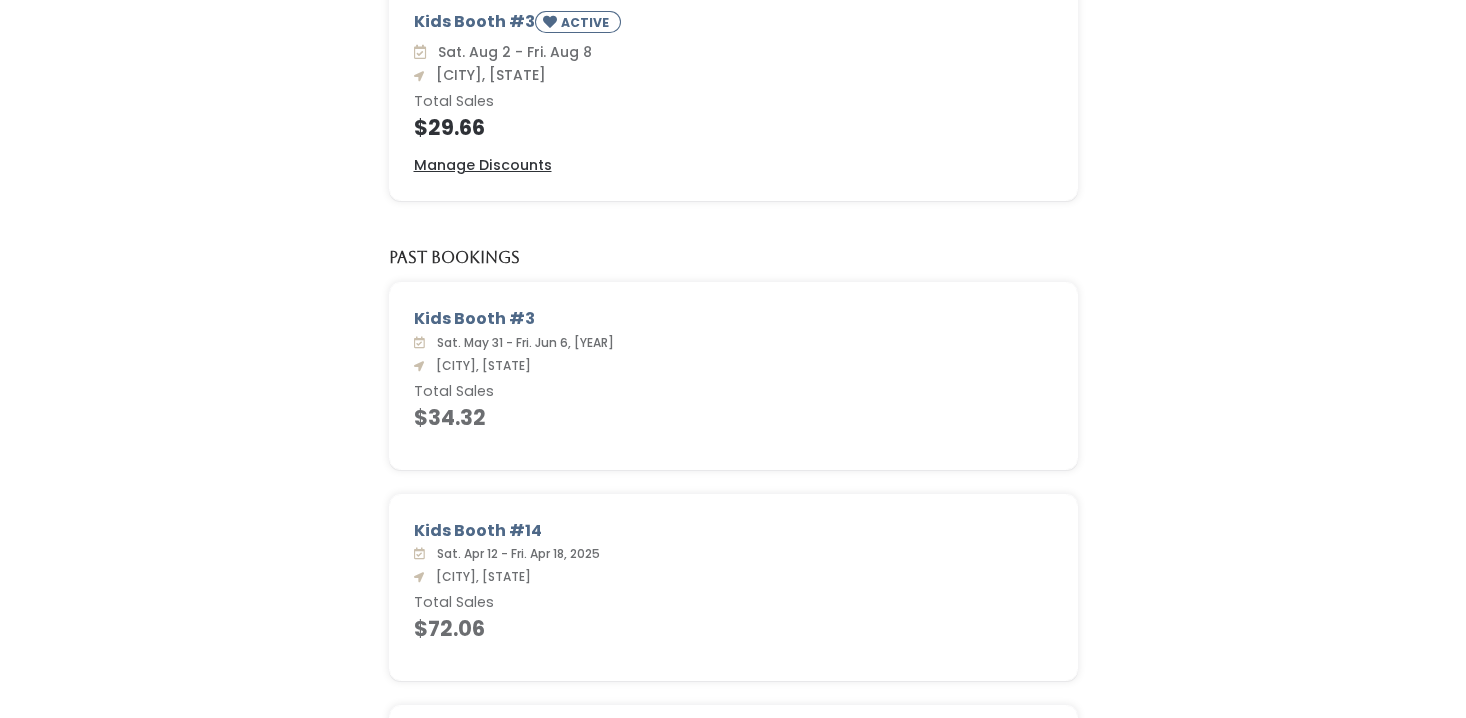 scroll, scrollTop: 0, scrollLeft: 0, axis: both 